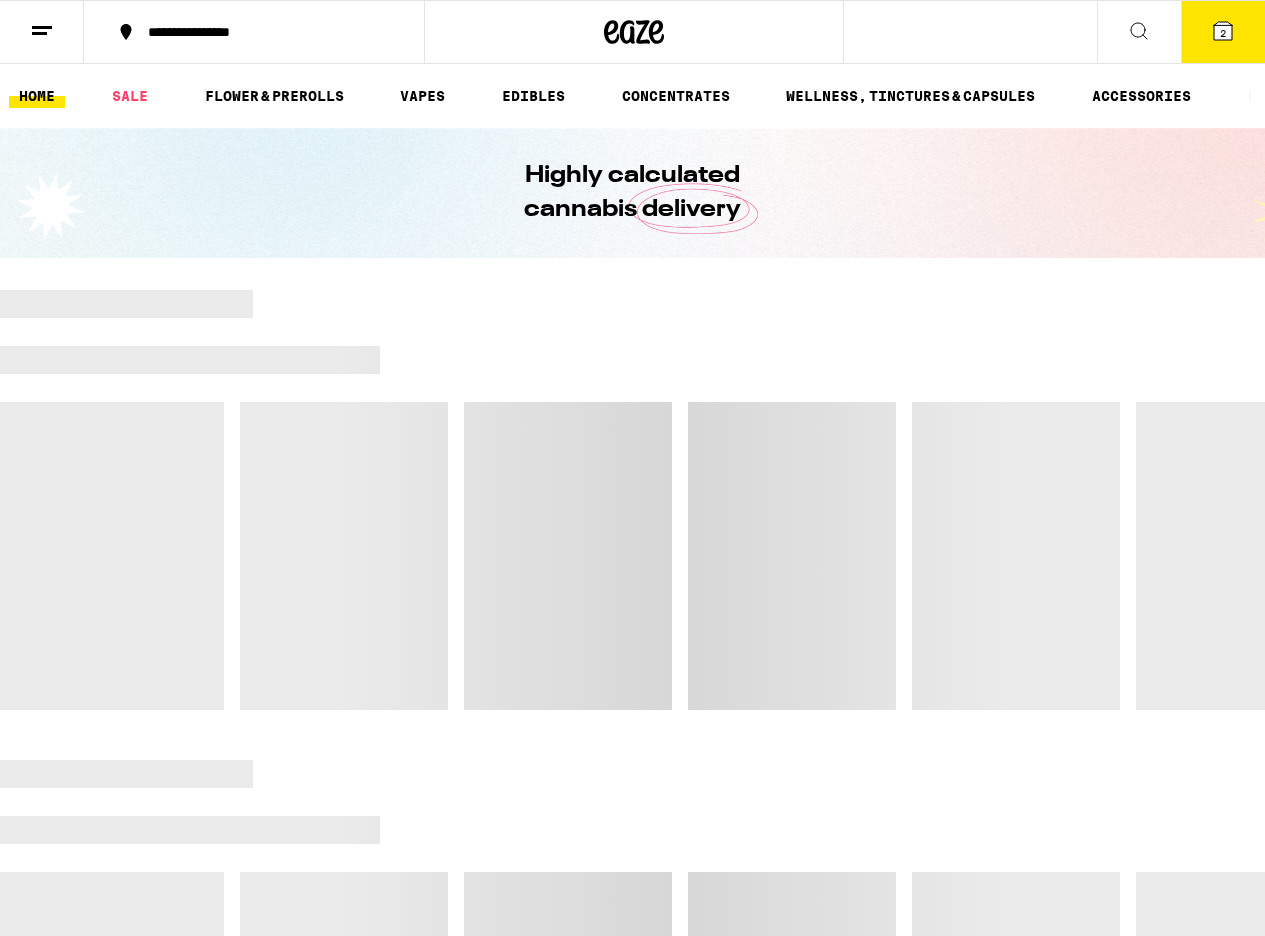 scroll, scrollTop: 0, scrollLeft: 0, axis: both 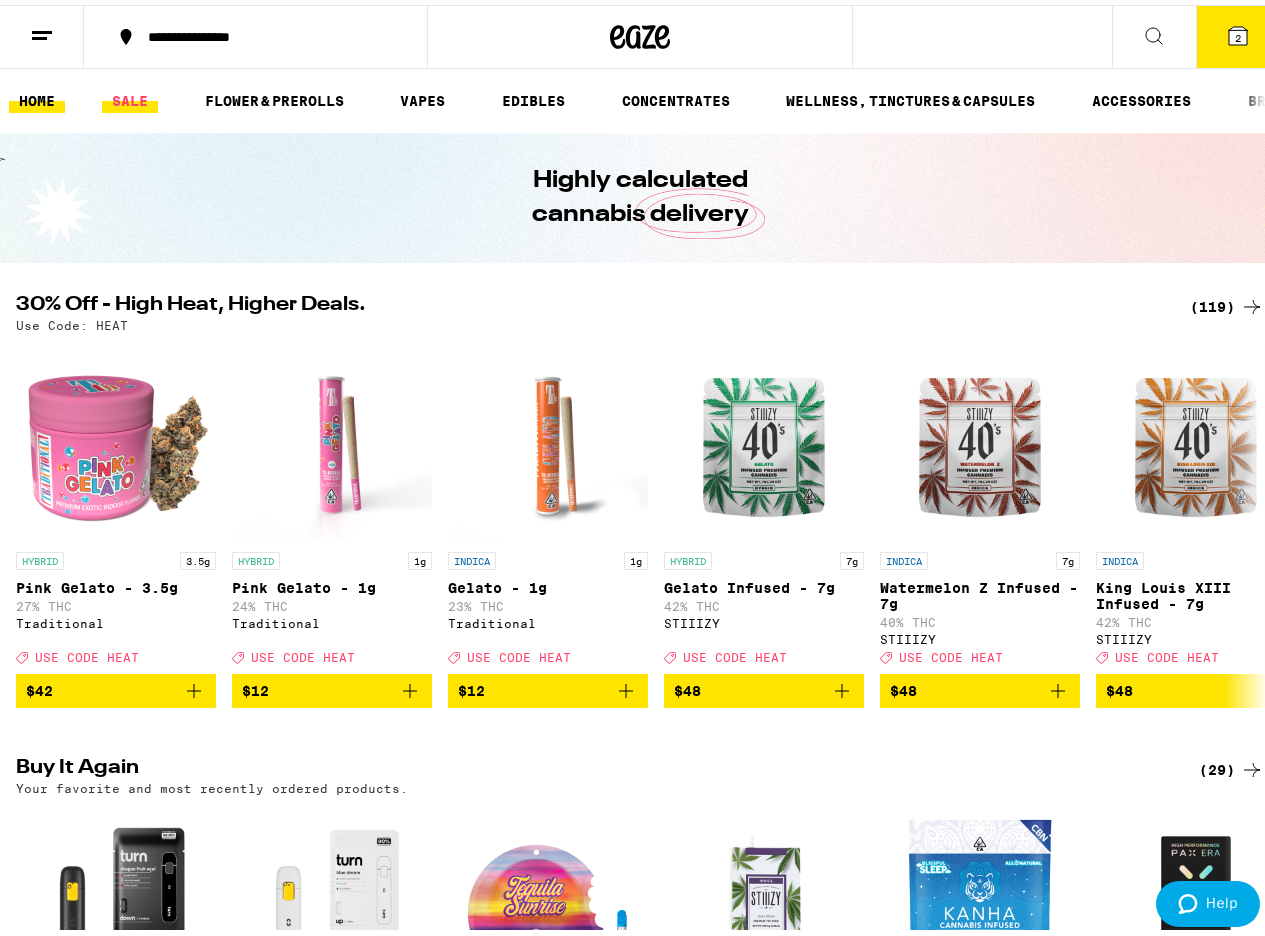 click on "SALE" at bounding box center (130, 96) 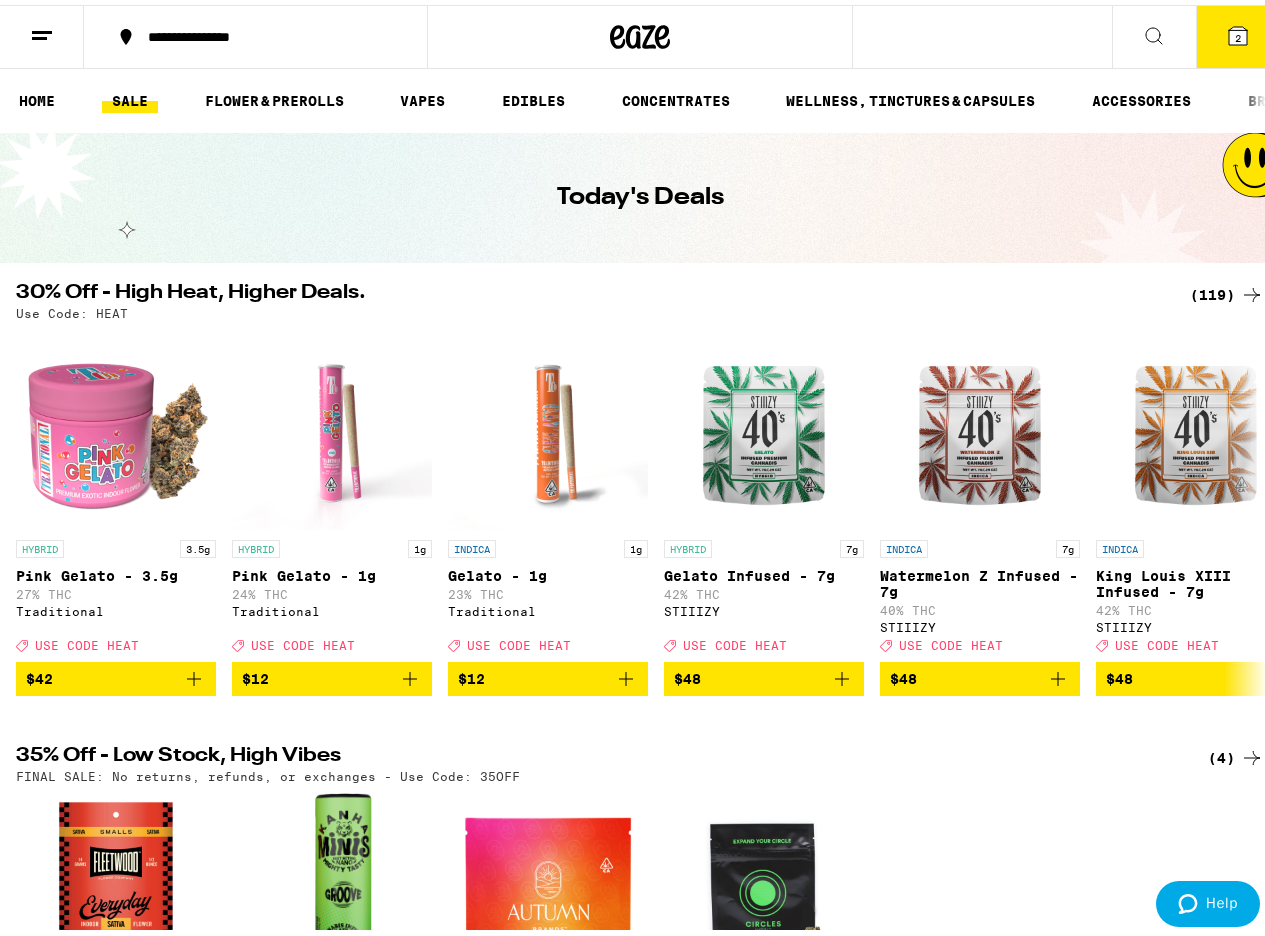click on "(119)" at bounding box center [1227, 290] 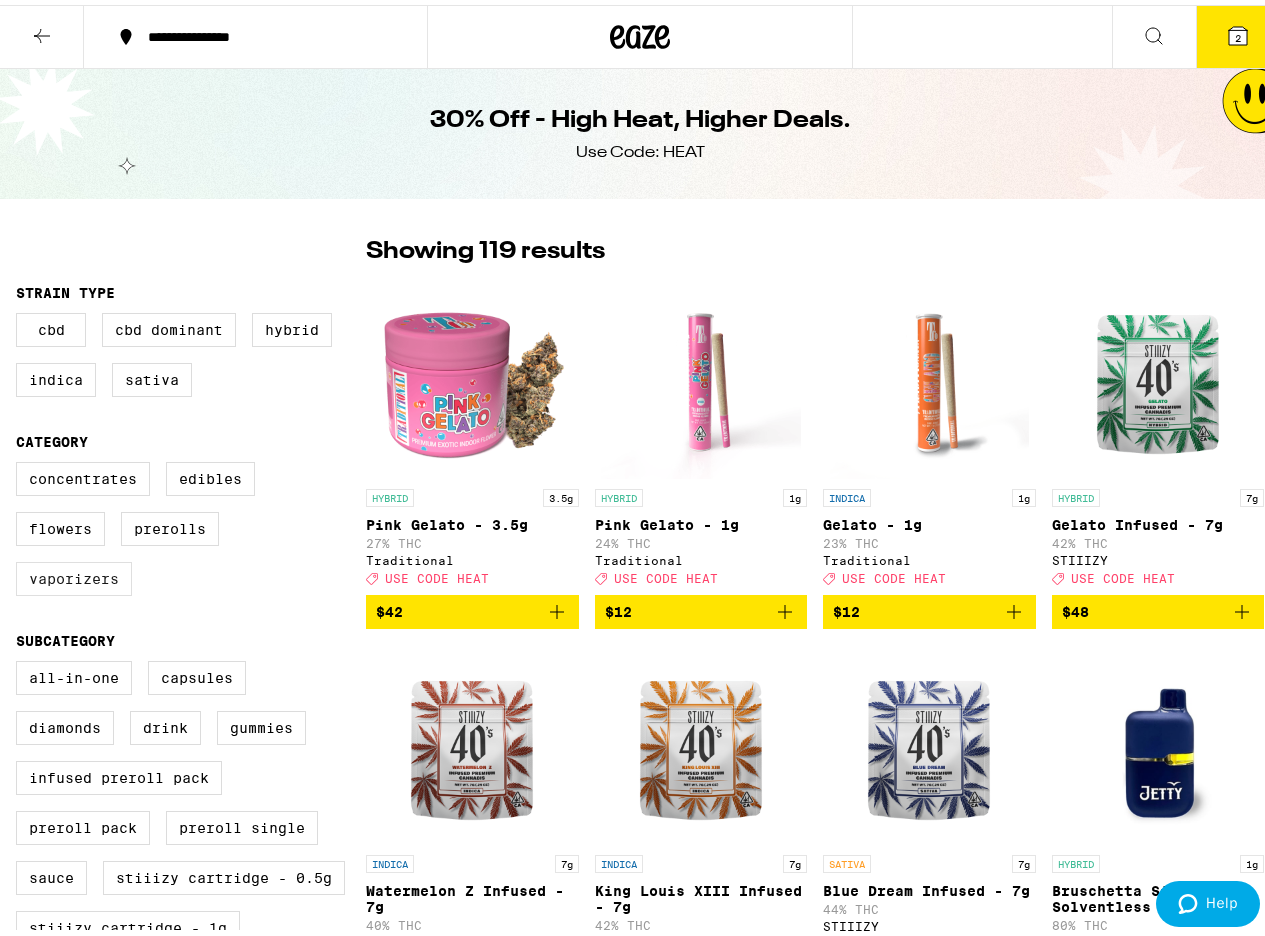 click on "Vaporizers" at bounding box center (74, 574) 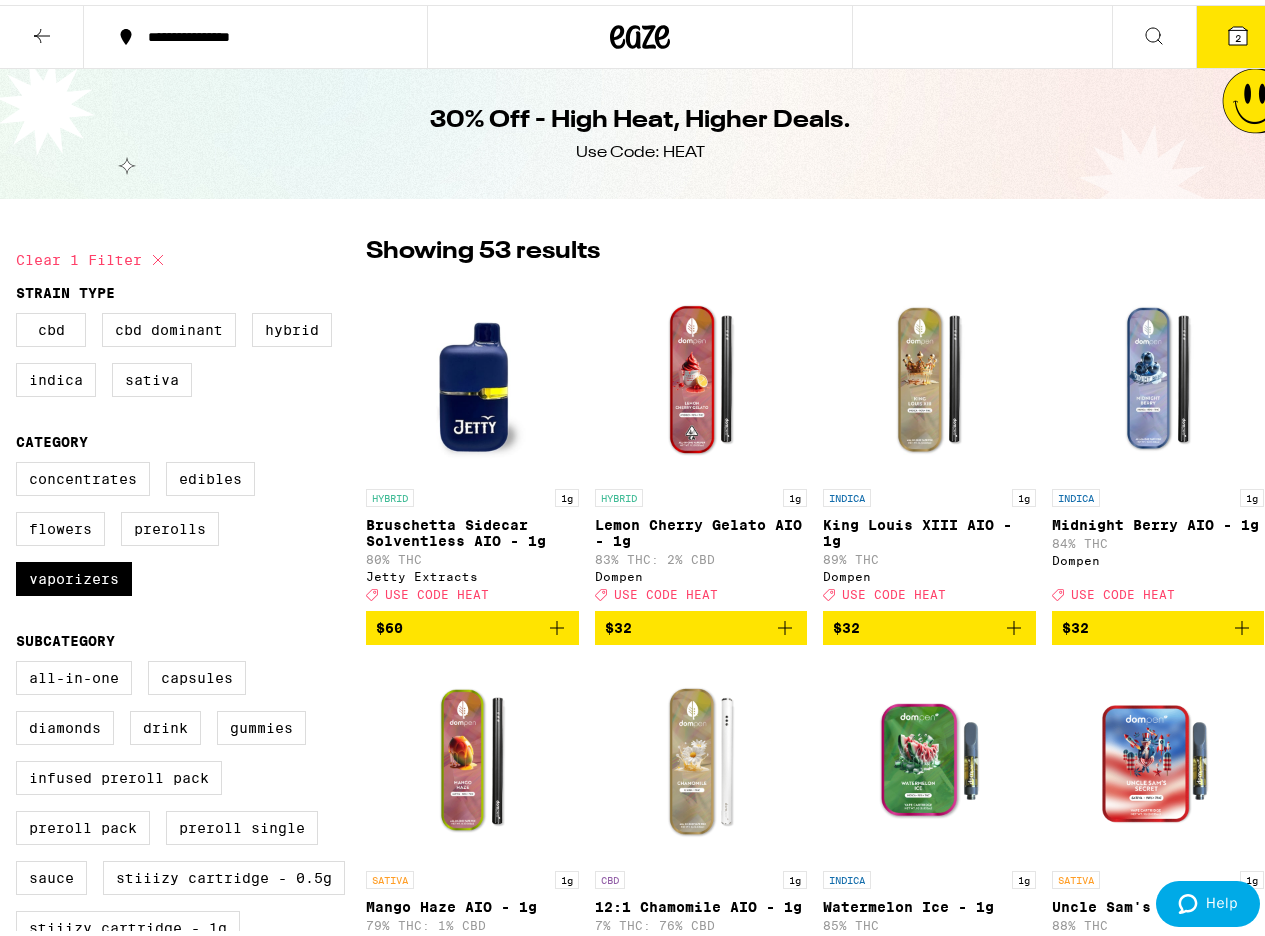 click 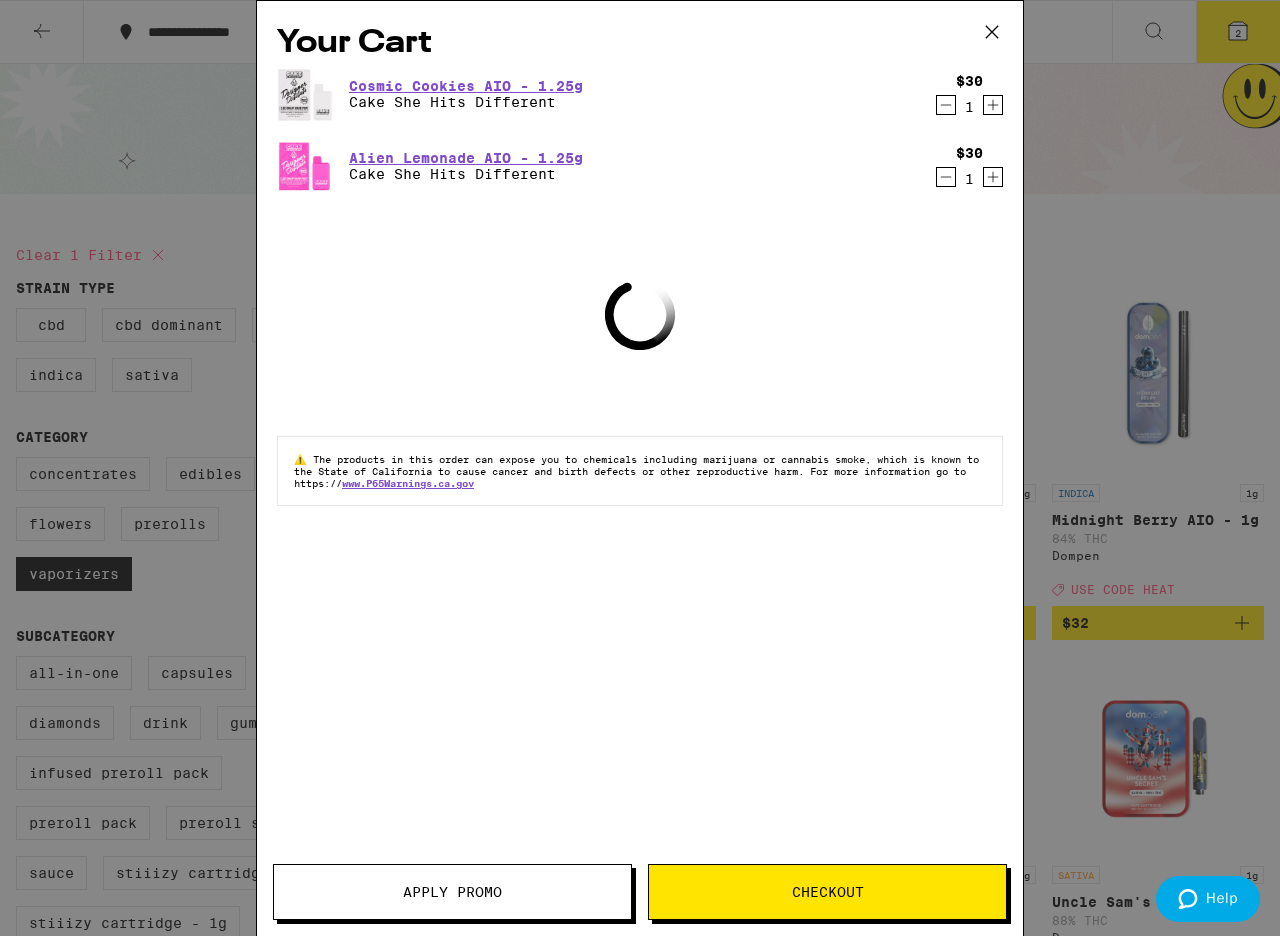 click 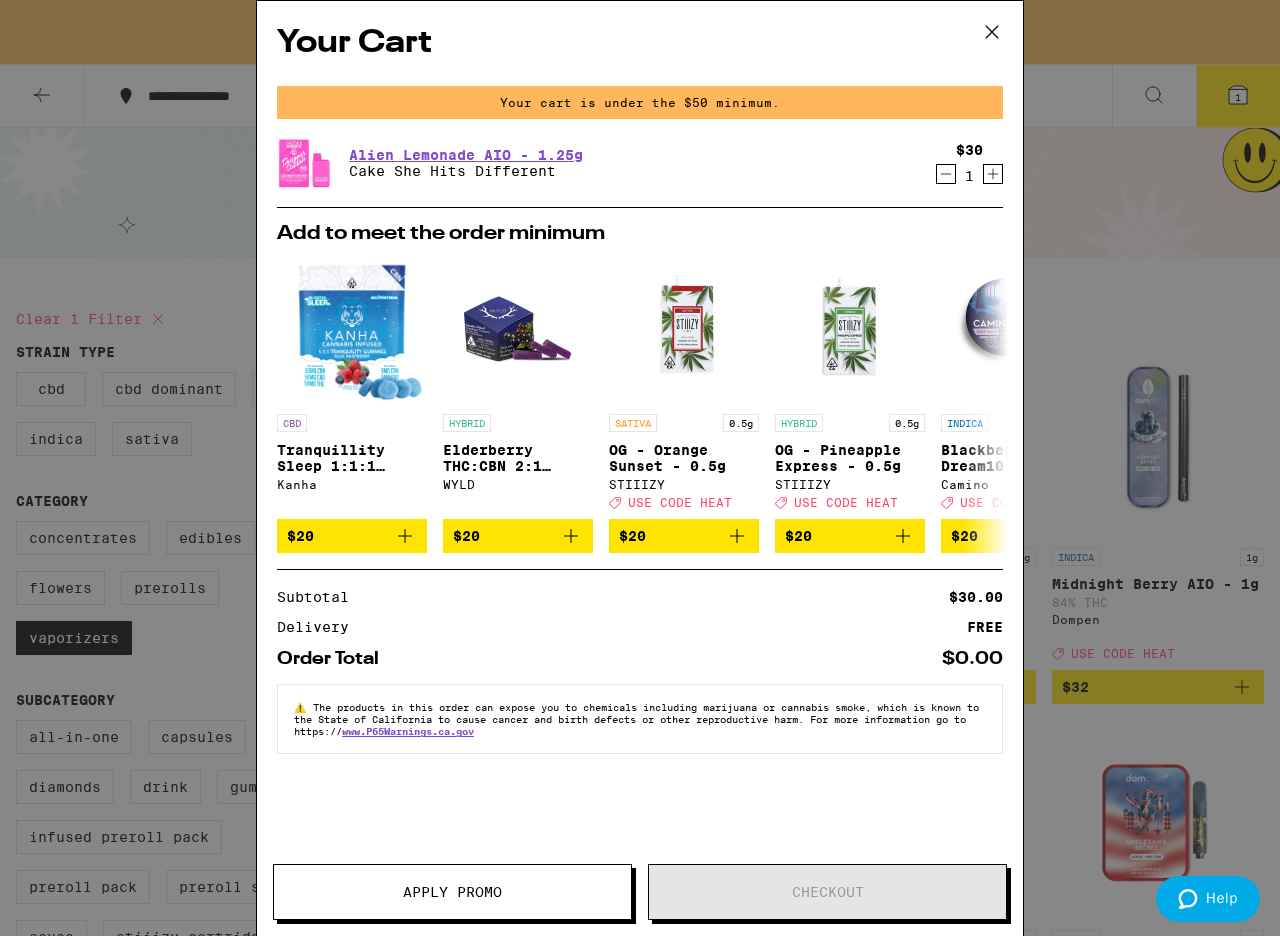 click 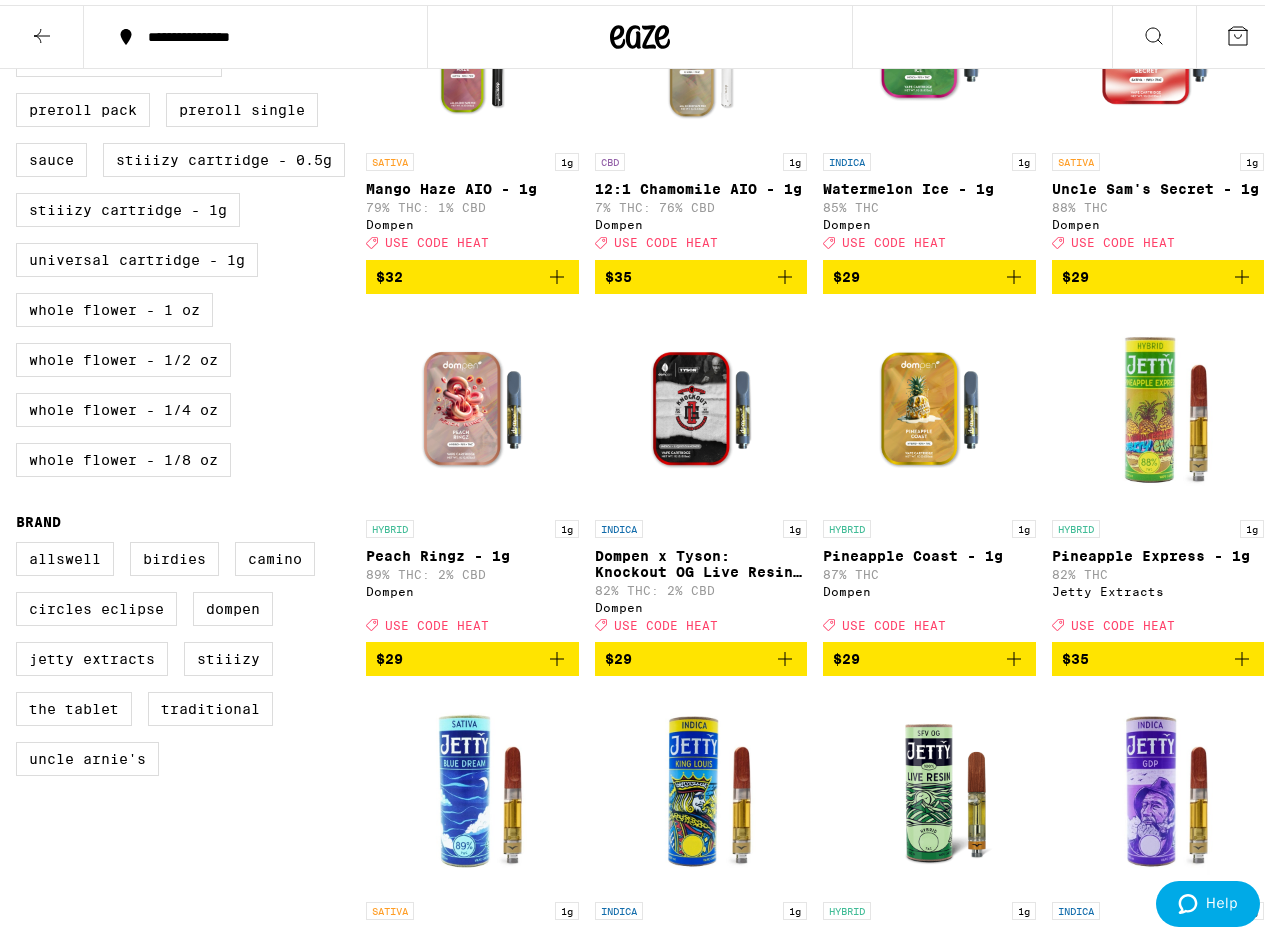 scroll, scrollTop: 0, scrollLeft: 0, axis: both 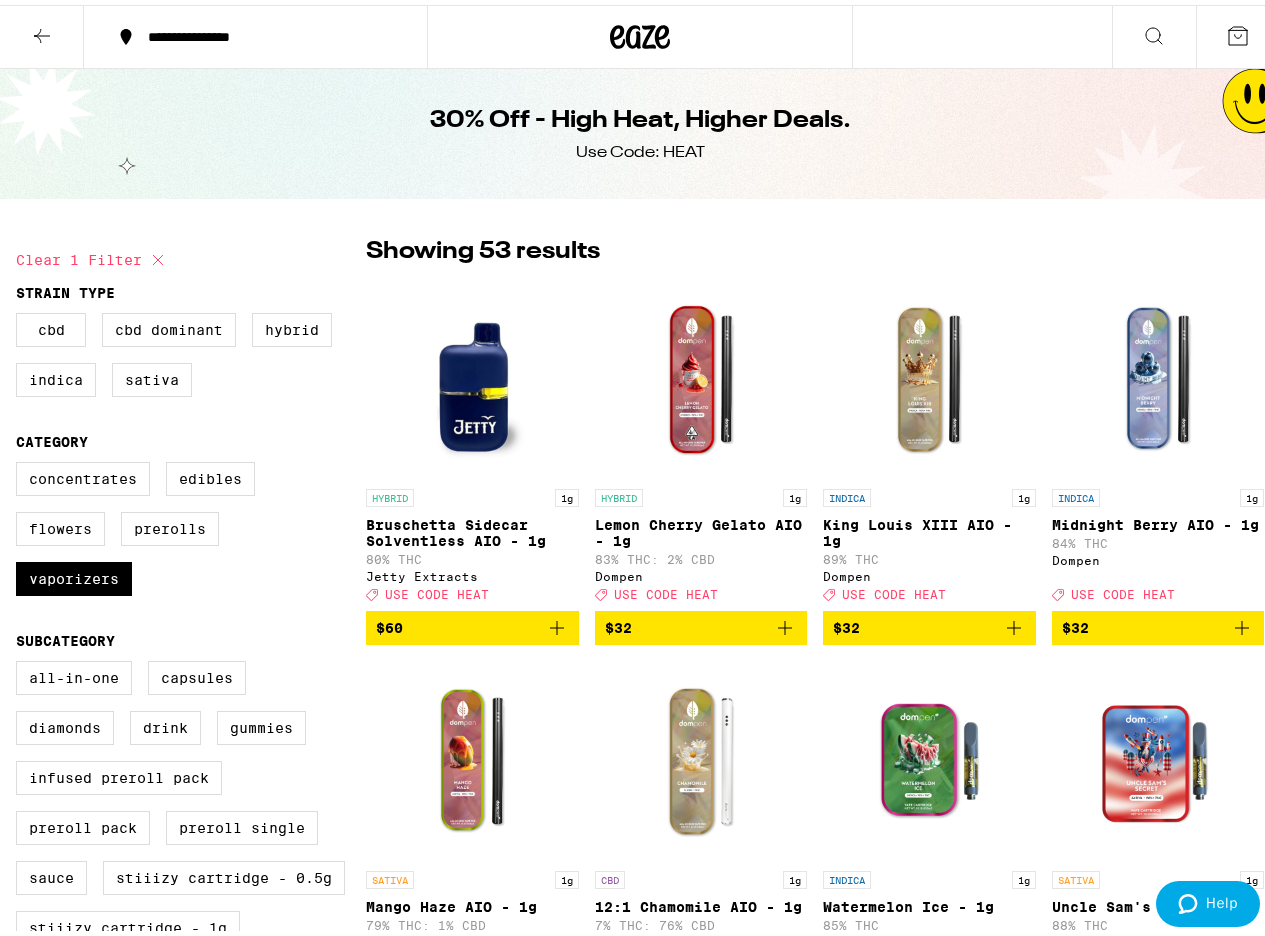click at bounding box center (472, 374) 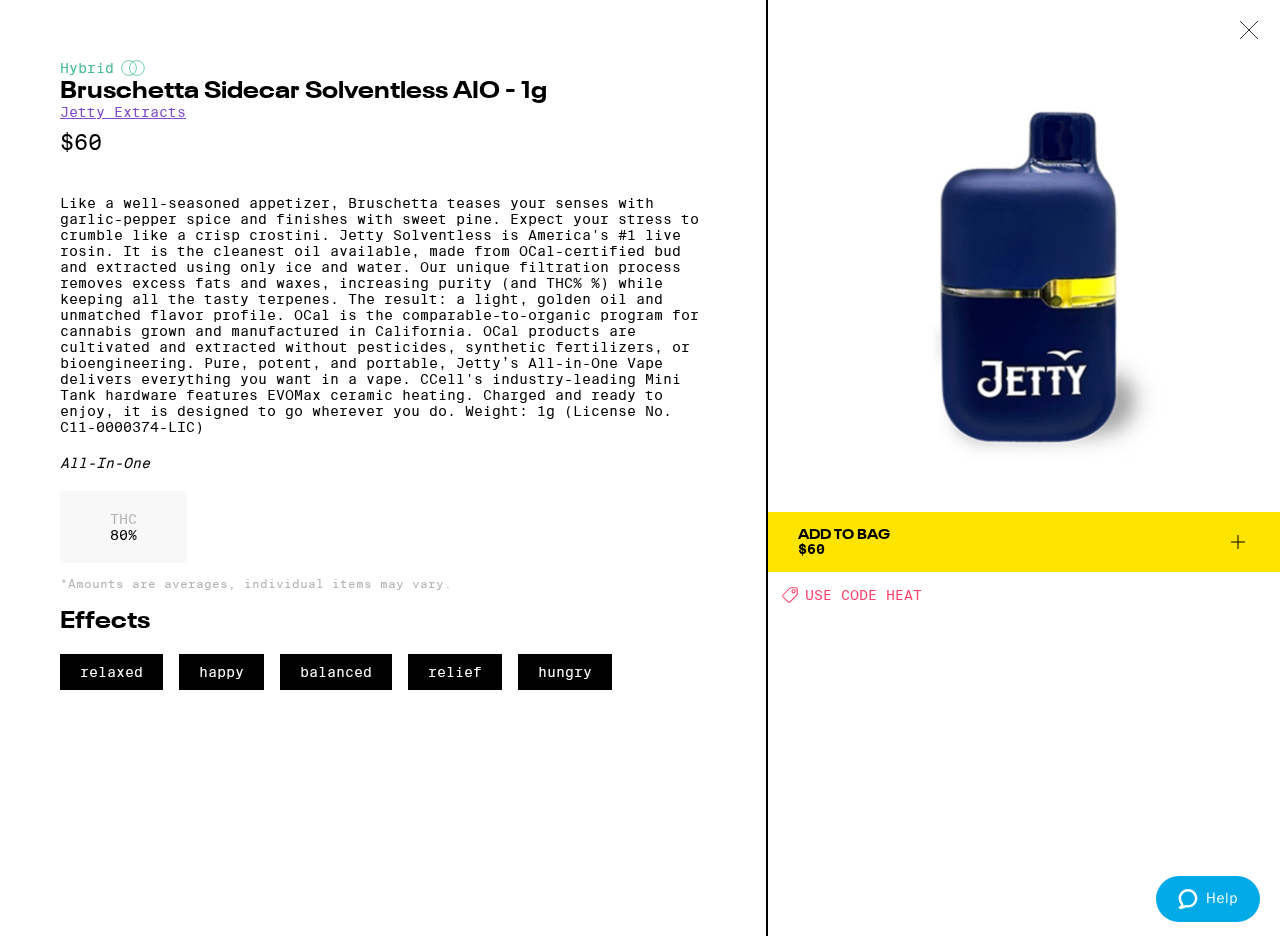 click on "Add To Bag $60" at bounding box center [1024, 542] 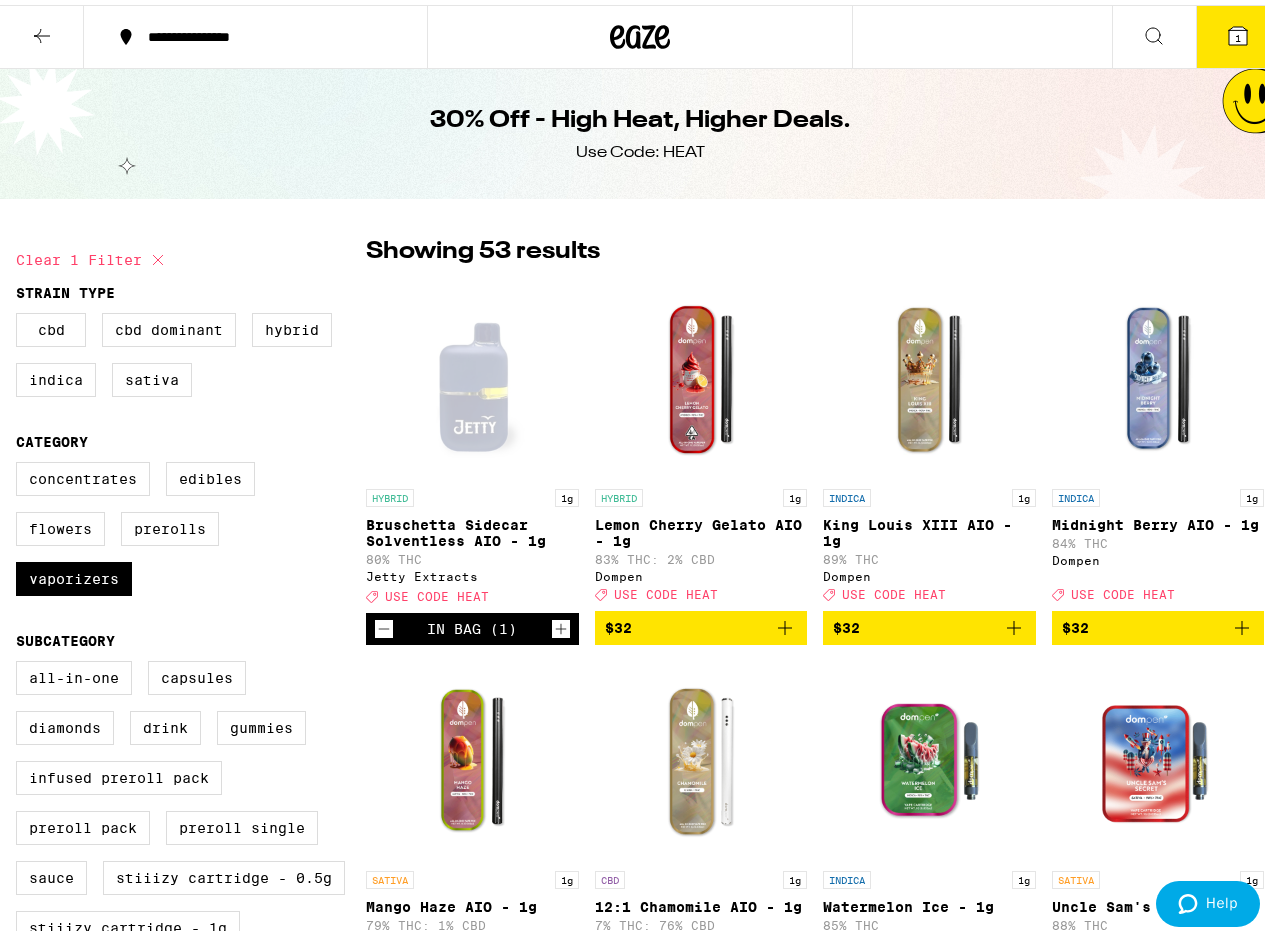click 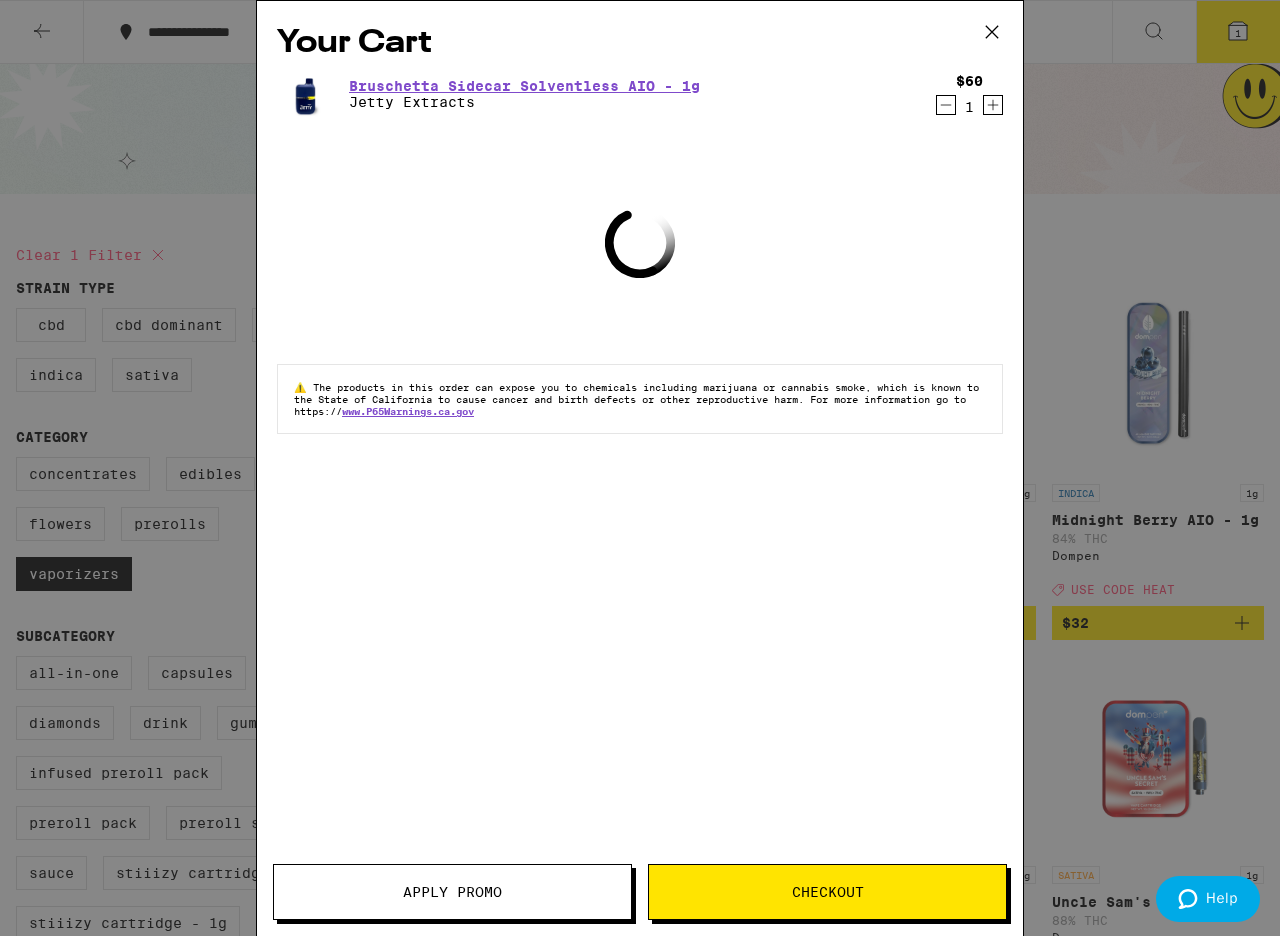 click on "Apply Promo" at bounding box center [452, 892] 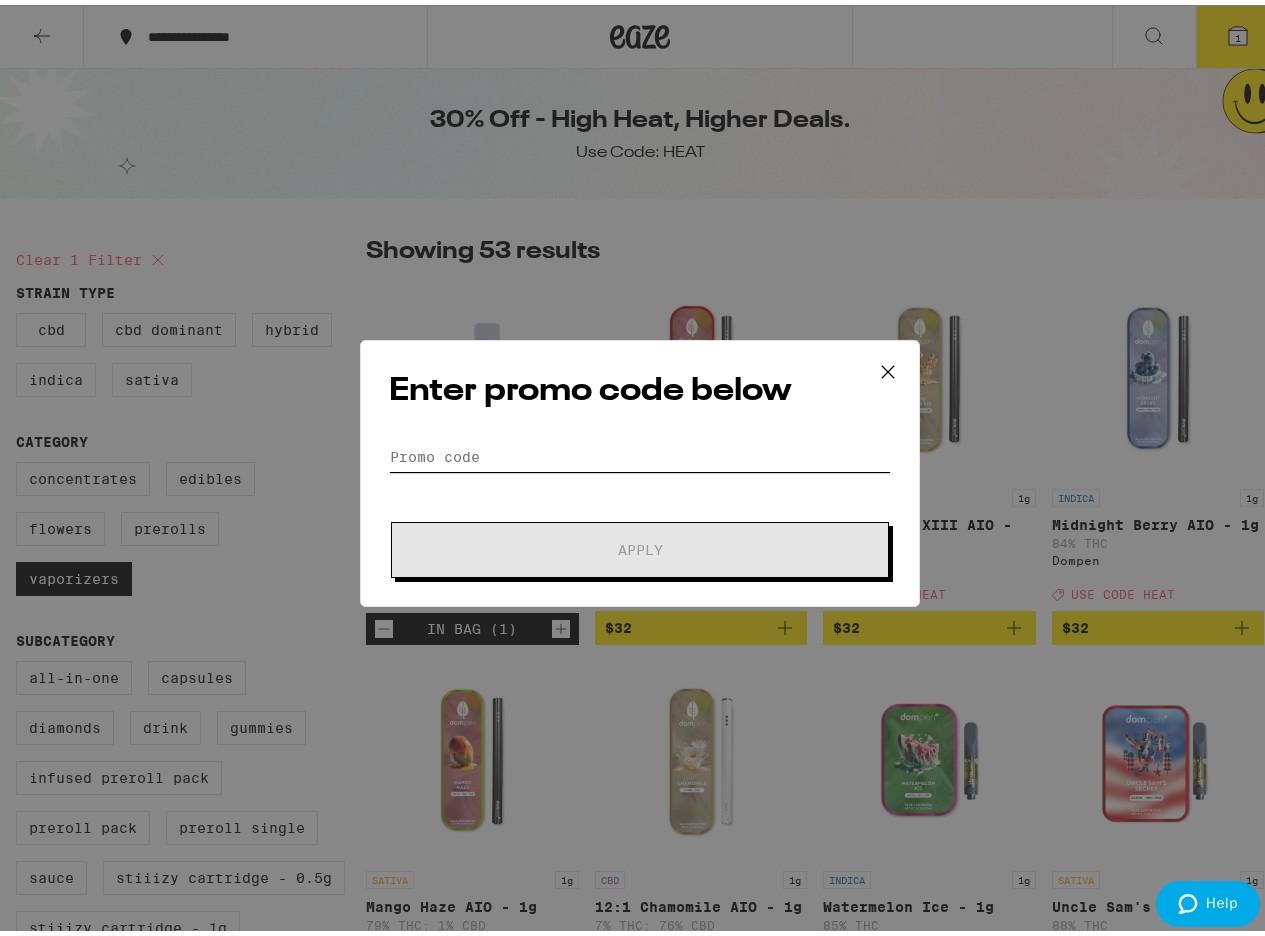 click on "Promo Code" at bounding box center (640, 452) 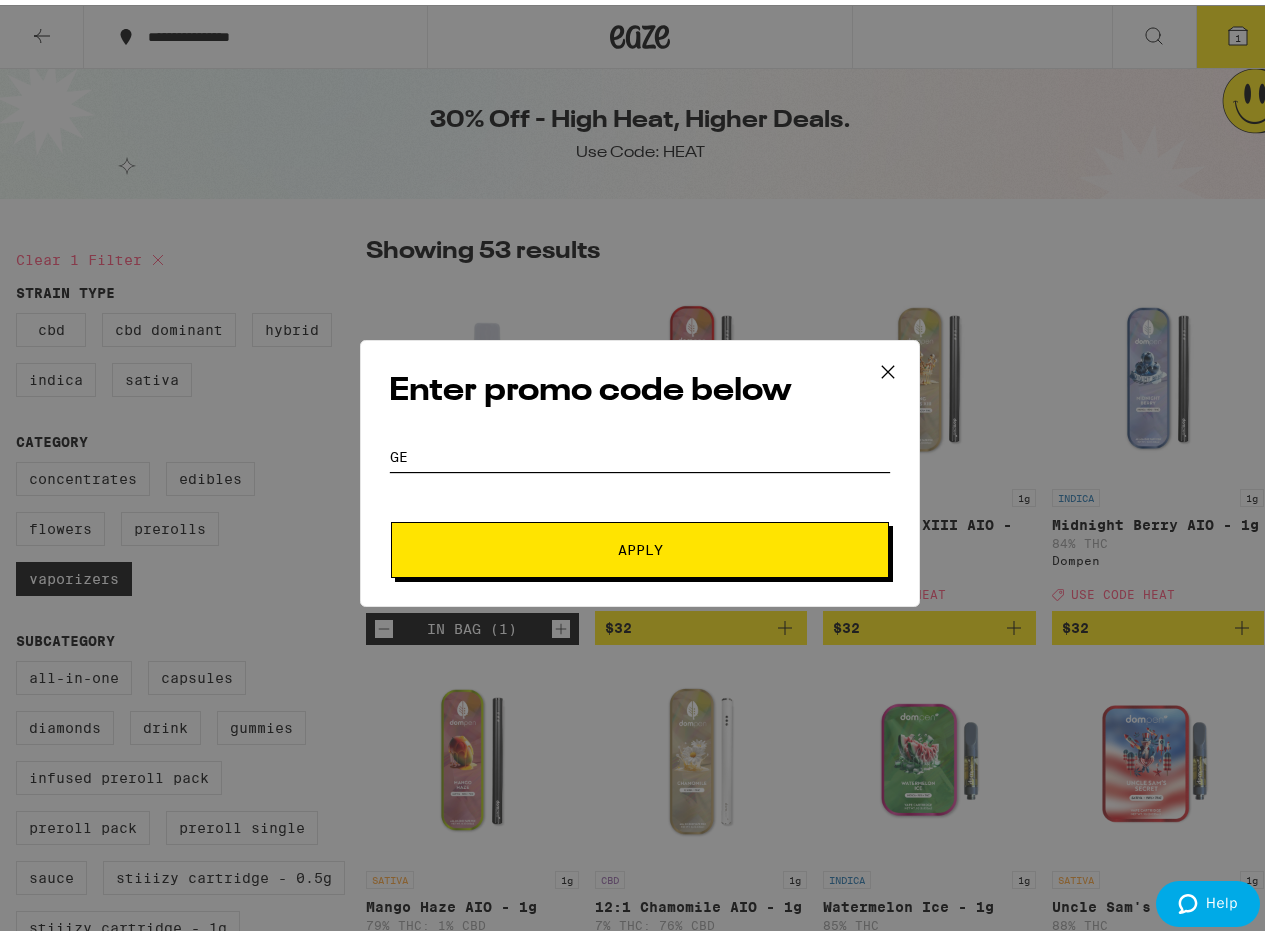 type on "g" 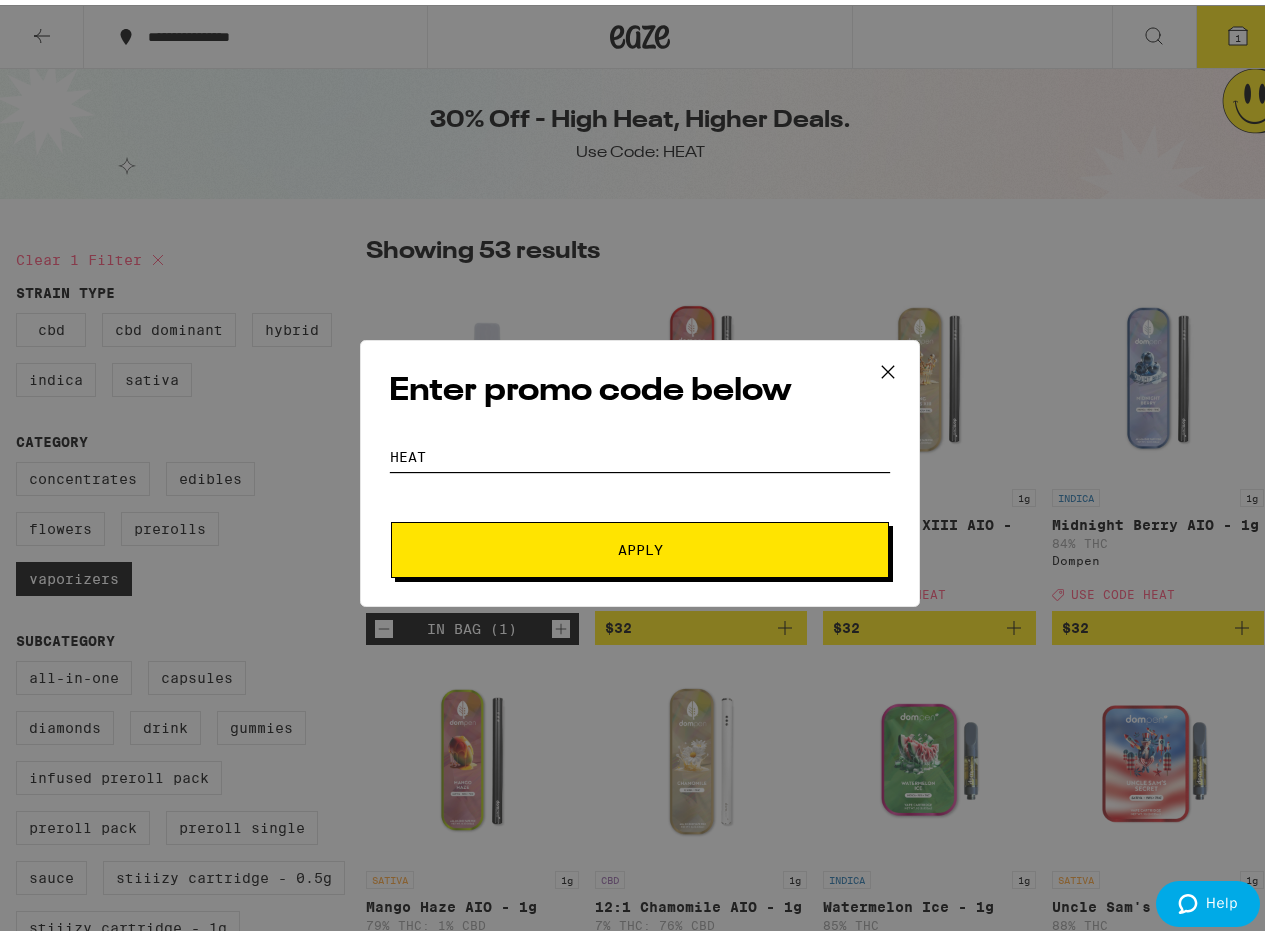 type on "heat" 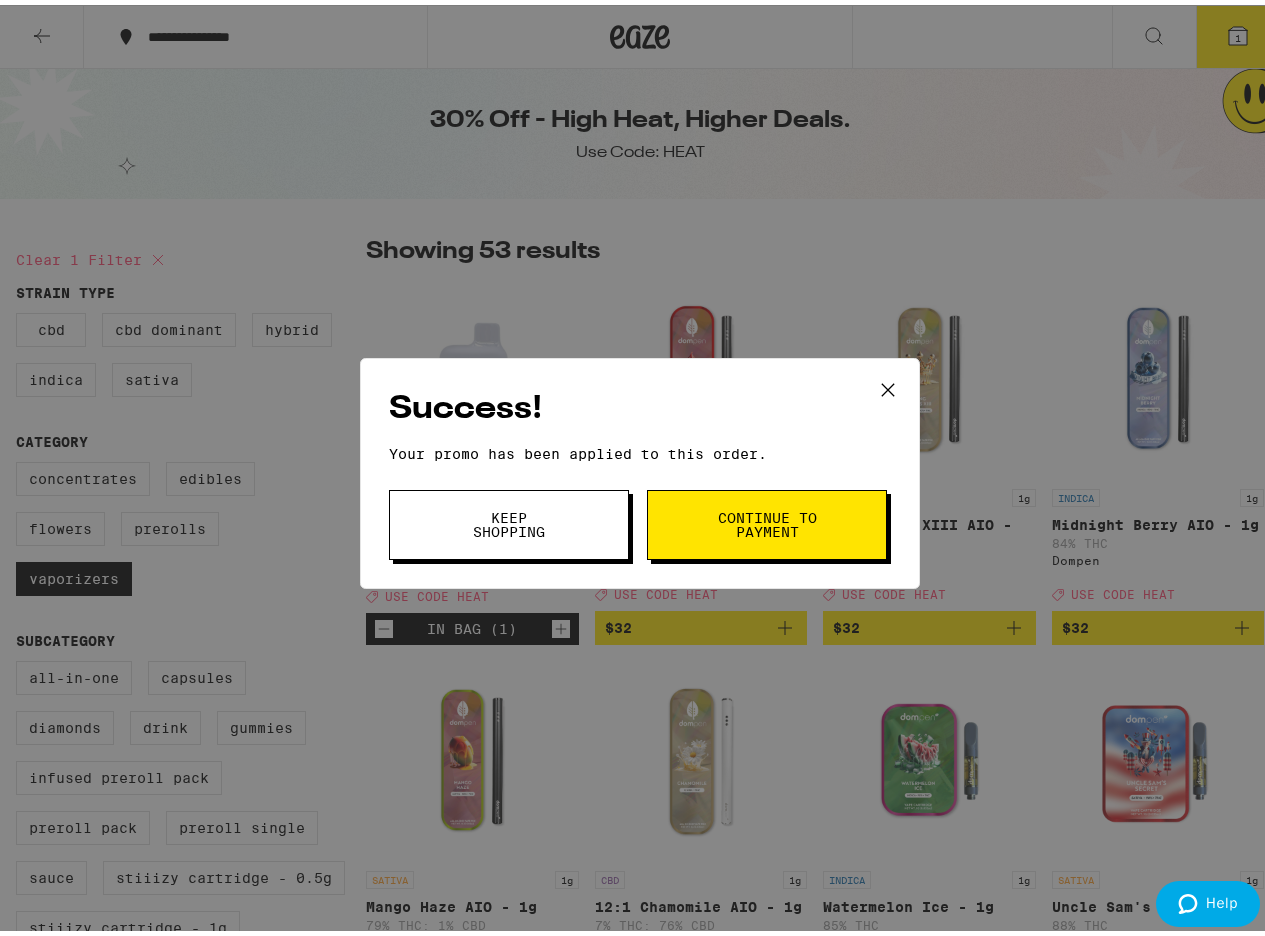 click on "Continue to payment" at bounding box center (767, 520) 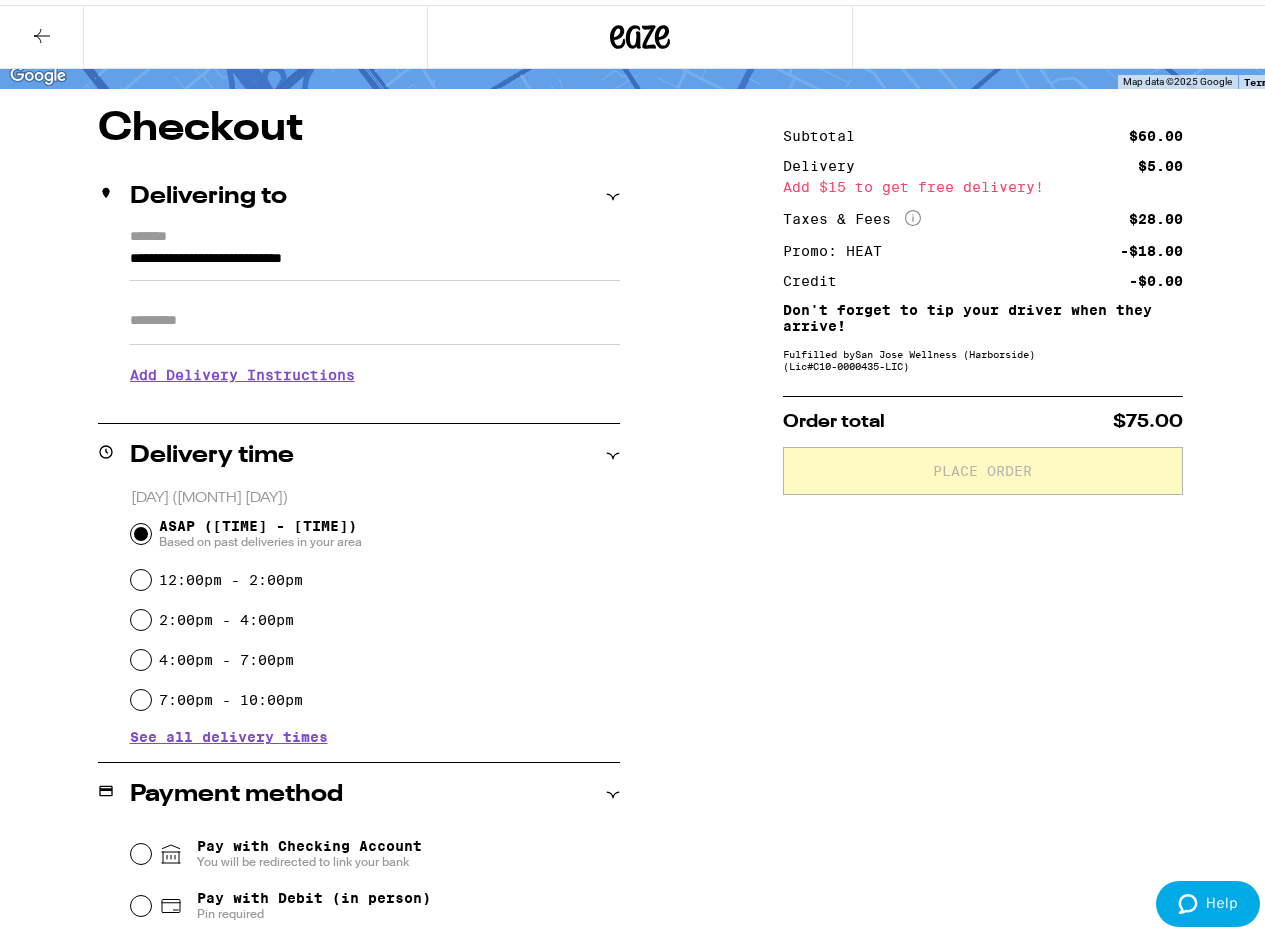 scroll, scrollTop: 0, scrollLeft: 0, axis: both 